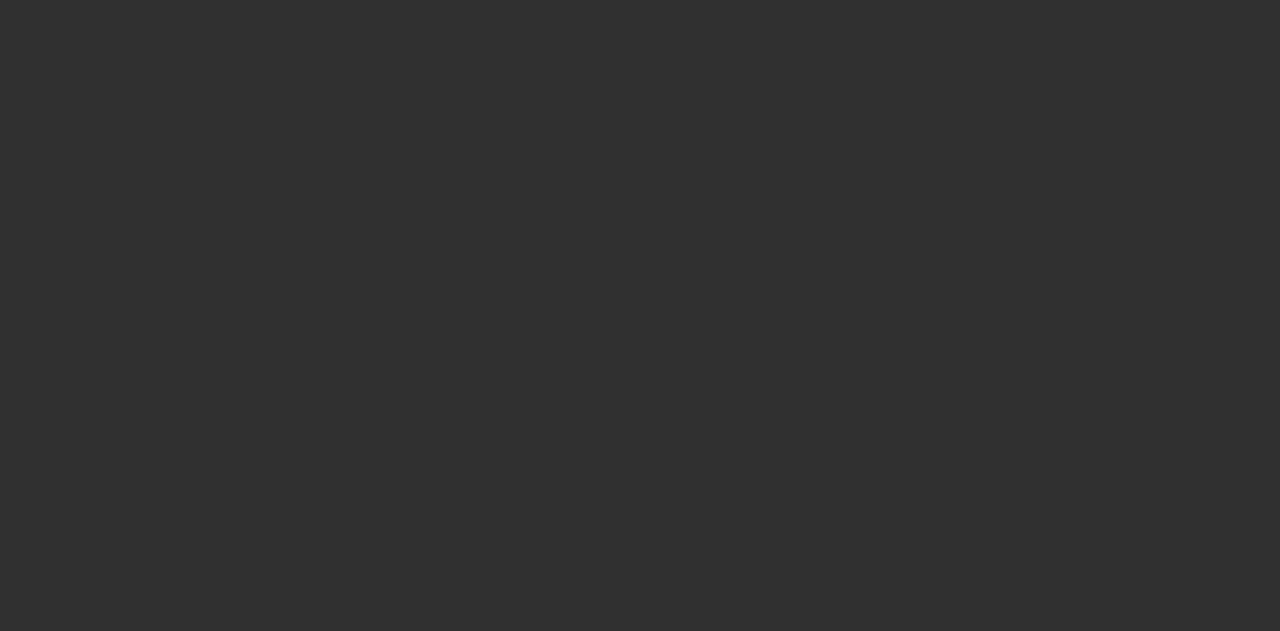 scroll, scrollTop: 0, scrollLeft: 0, axis: both 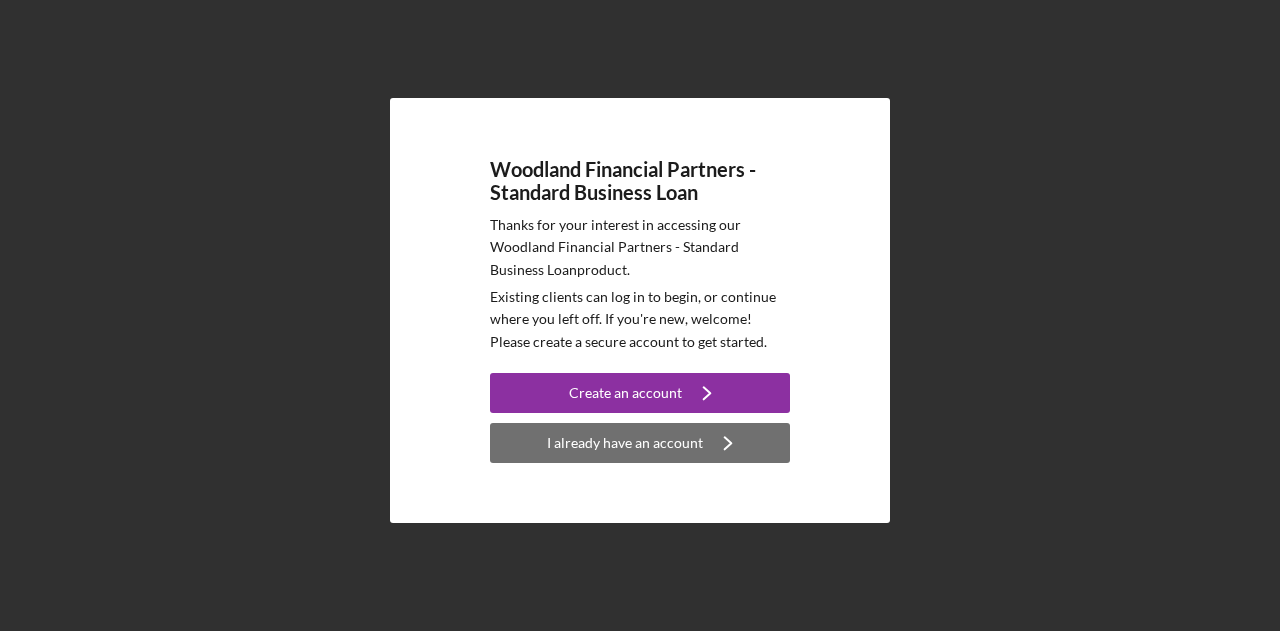 click on "Icon/Navigate" 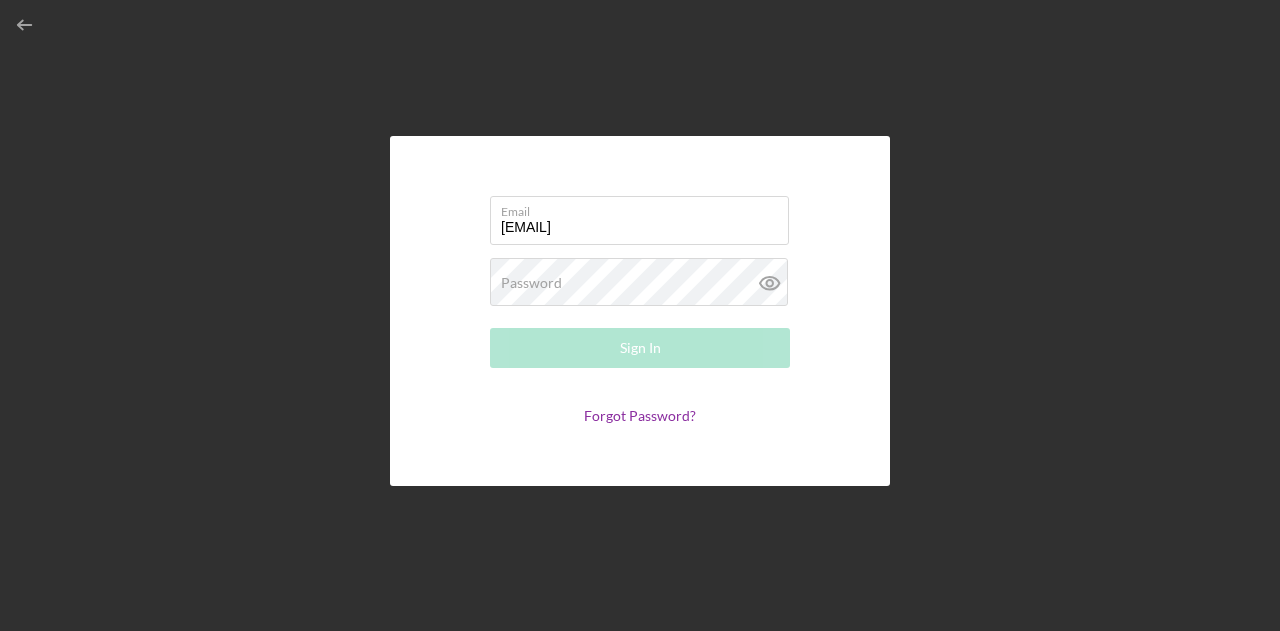 type on "[EMAIL]" 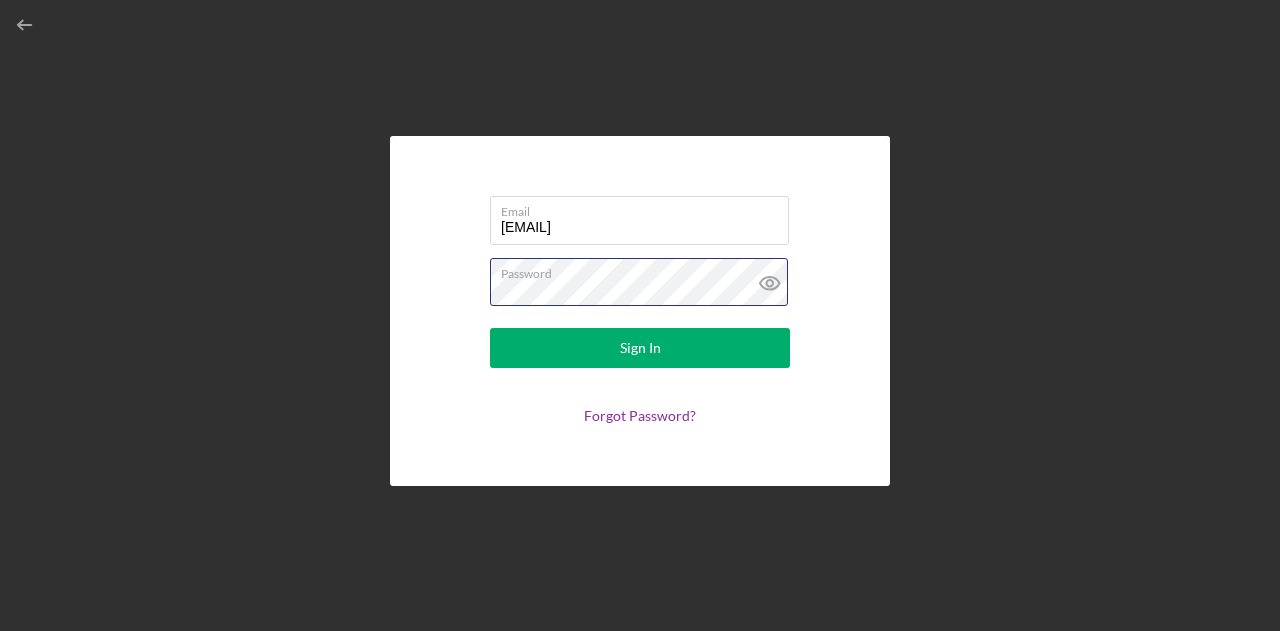 click on "Sign In" at bounding box center (640, 348) 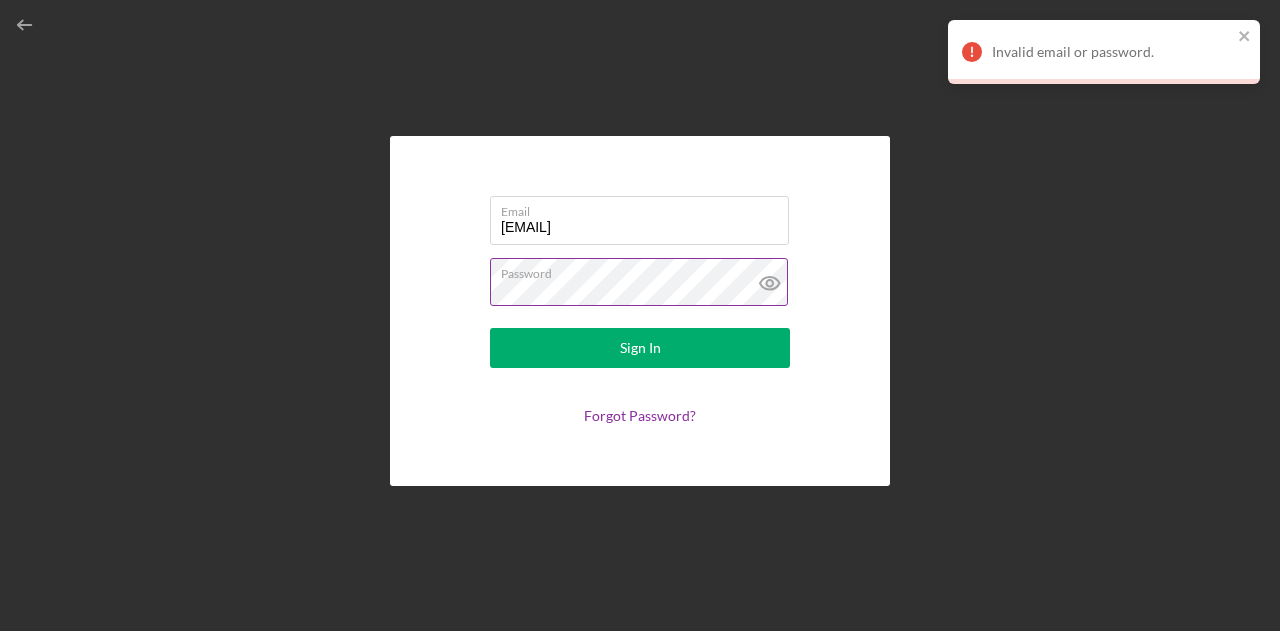 click 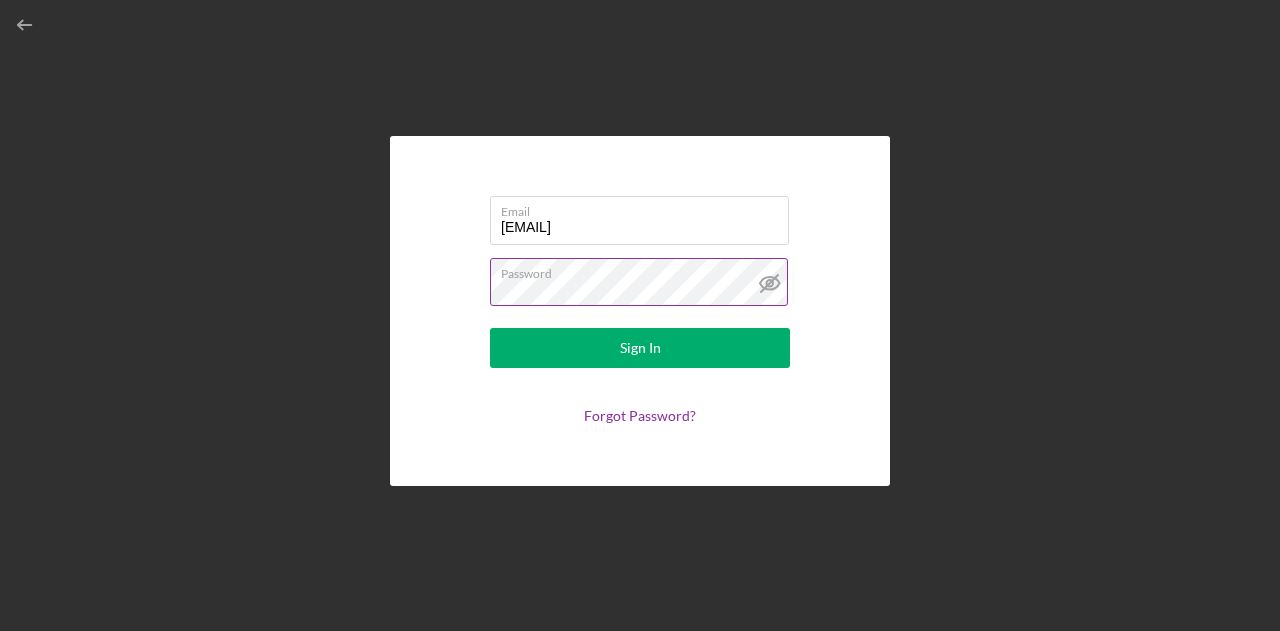 click on "Sign In" at bounding box center [640, 348] 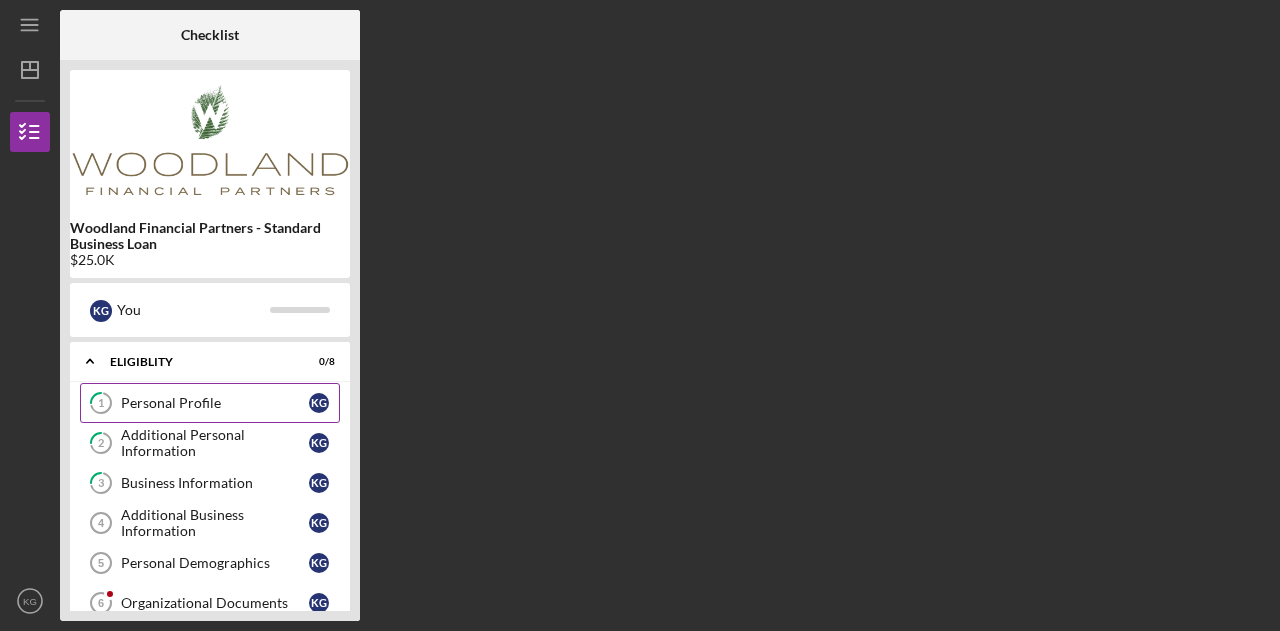 click on "Personal Profile" at bounding box center [215, 403] 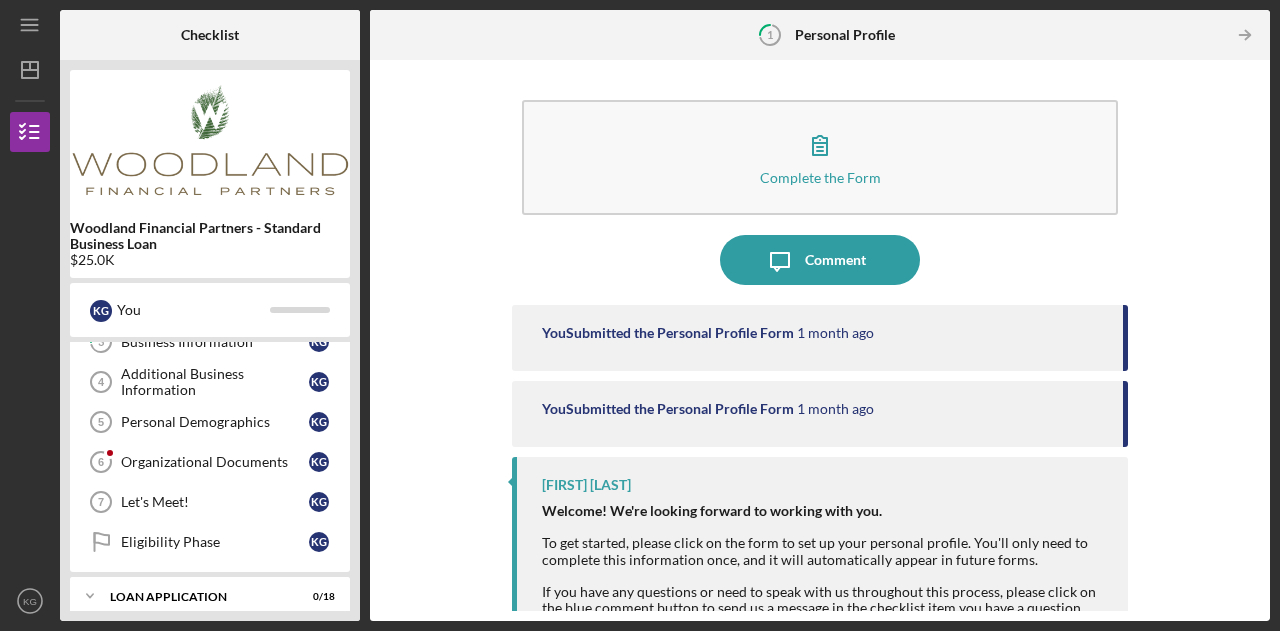 scroll, scrollTop: 106, scrollLeft: 0, axis: vertical 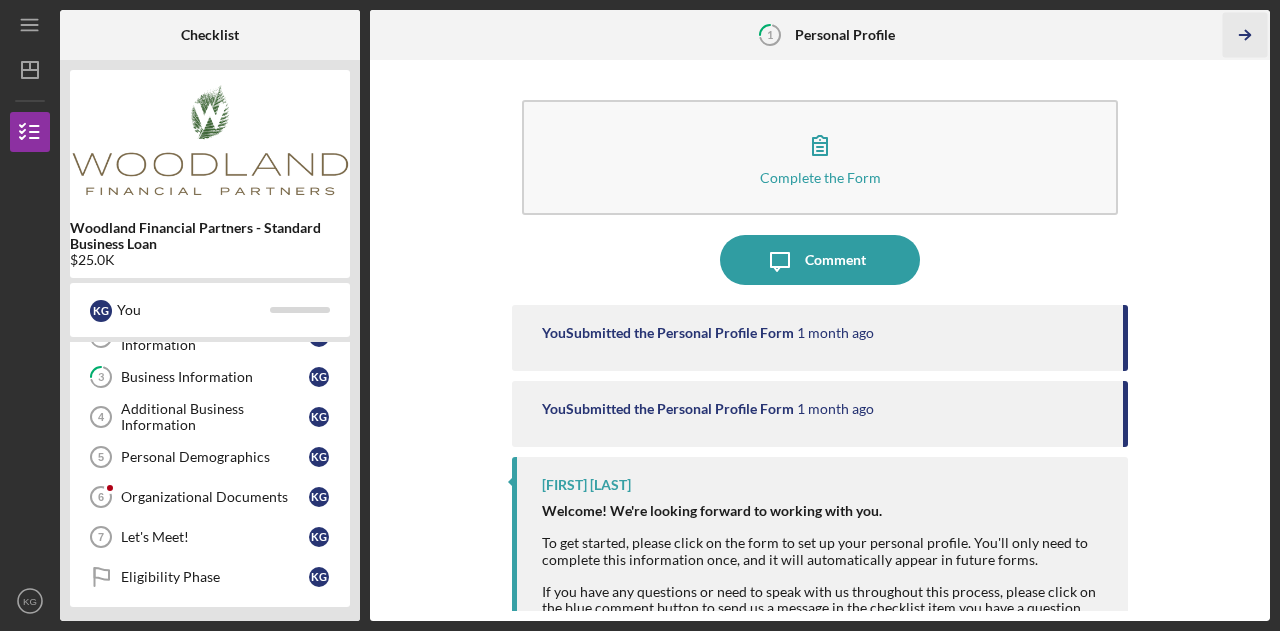 click on "Icon/Table Pagination Arrow" 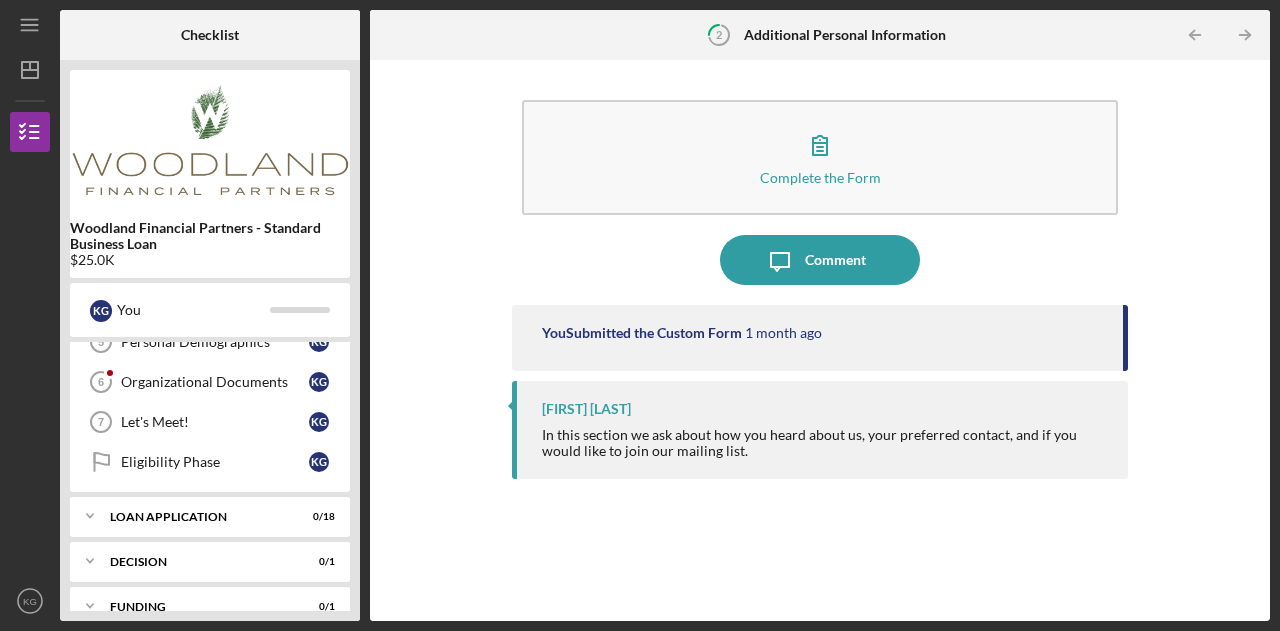 scroll, scrollTop: 222, scrollLeft: 0, axis: vertical 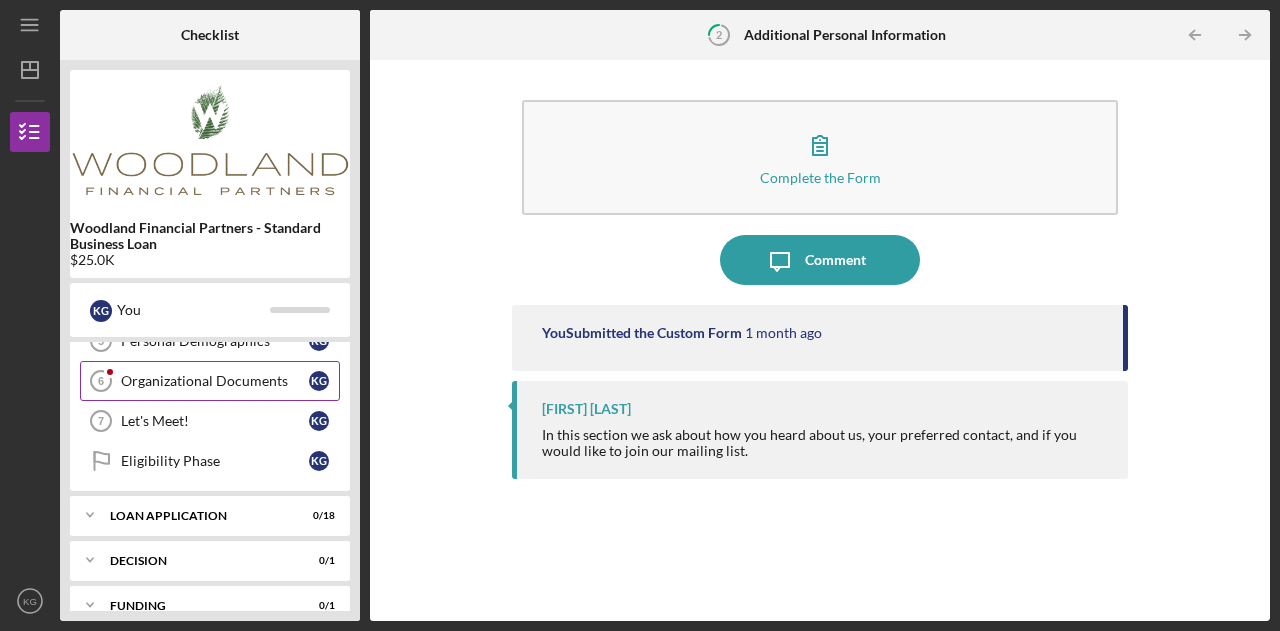 click on "Organizational Documents" at bounding box center (215, 381) 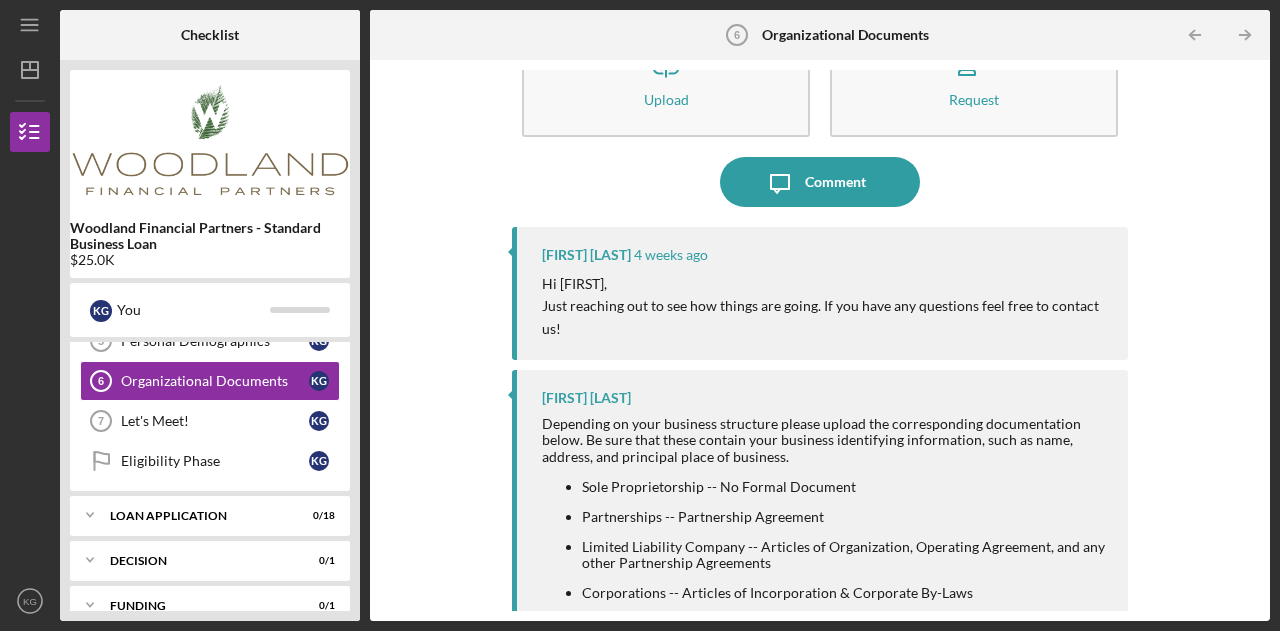 scroll, scrollTop: 102, scrollLeft: 0, axis: vertical 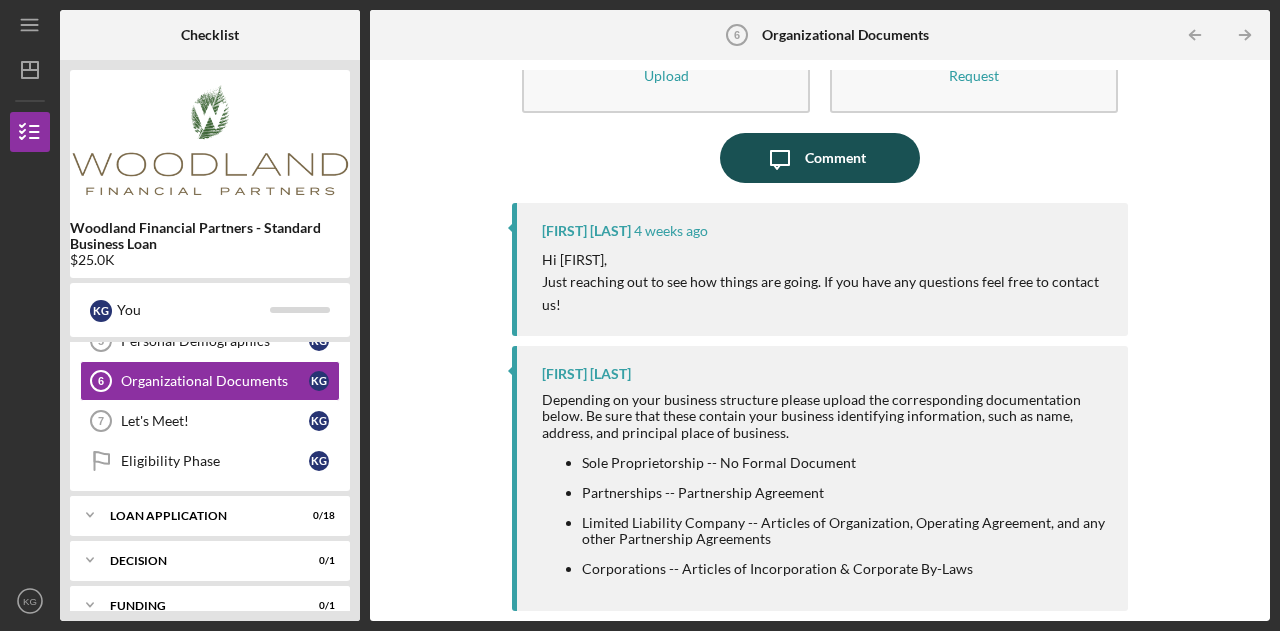 click on "Icon/Message" 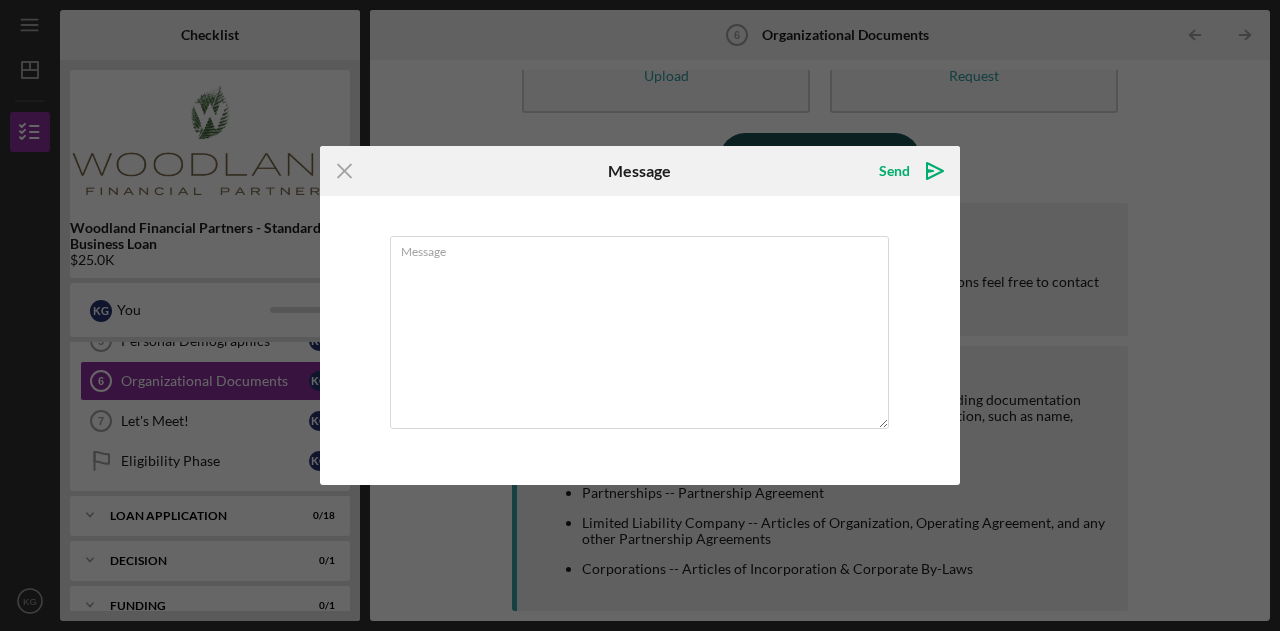 scroll, scrollTop: 0, scrollLeft: 0, axis: both 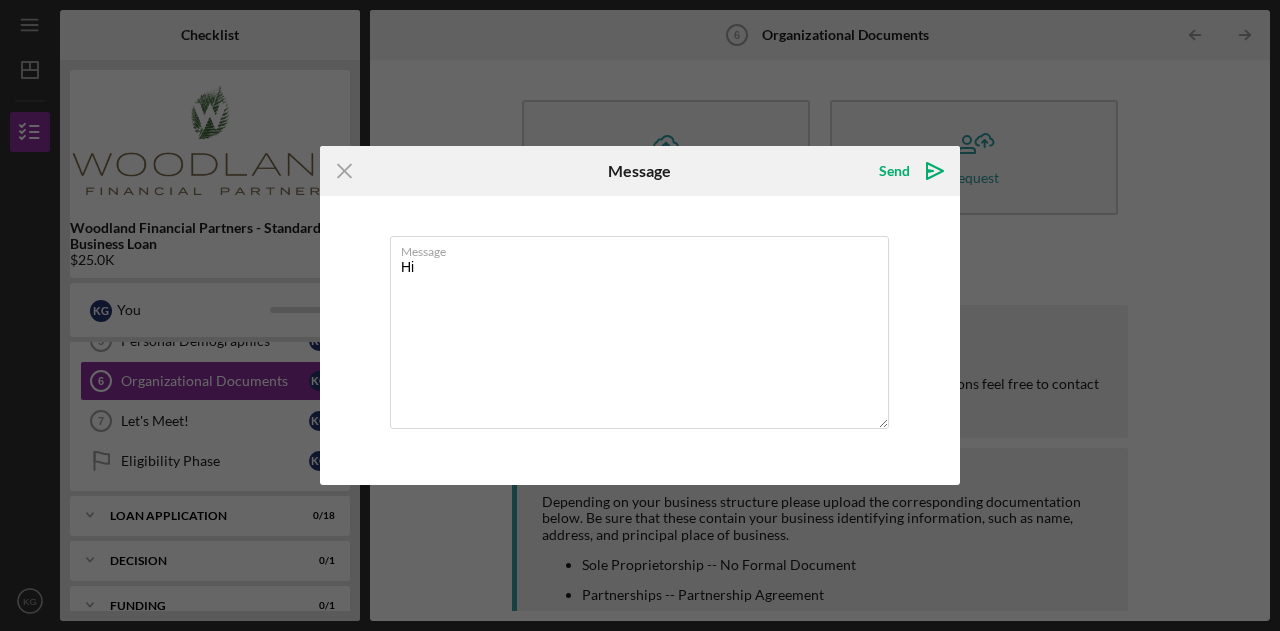 type on "H" 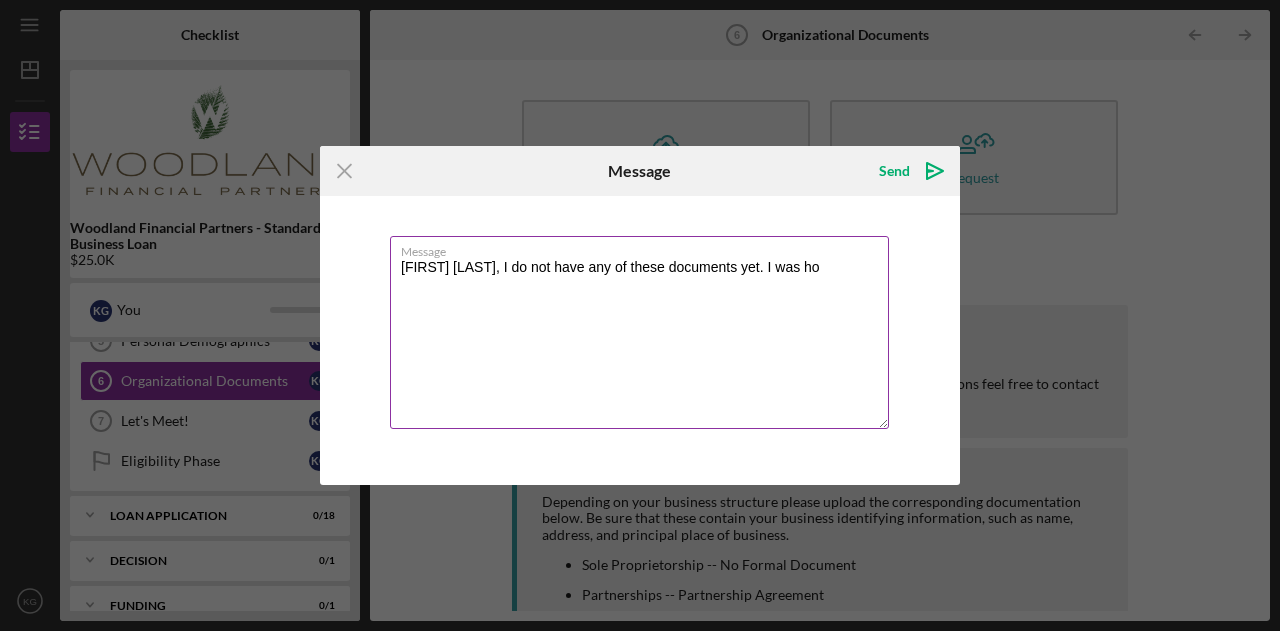 click on "[FIRST] [LAST], I do not have any of these documents yet. I was ho" at bounding box center [639, 332] 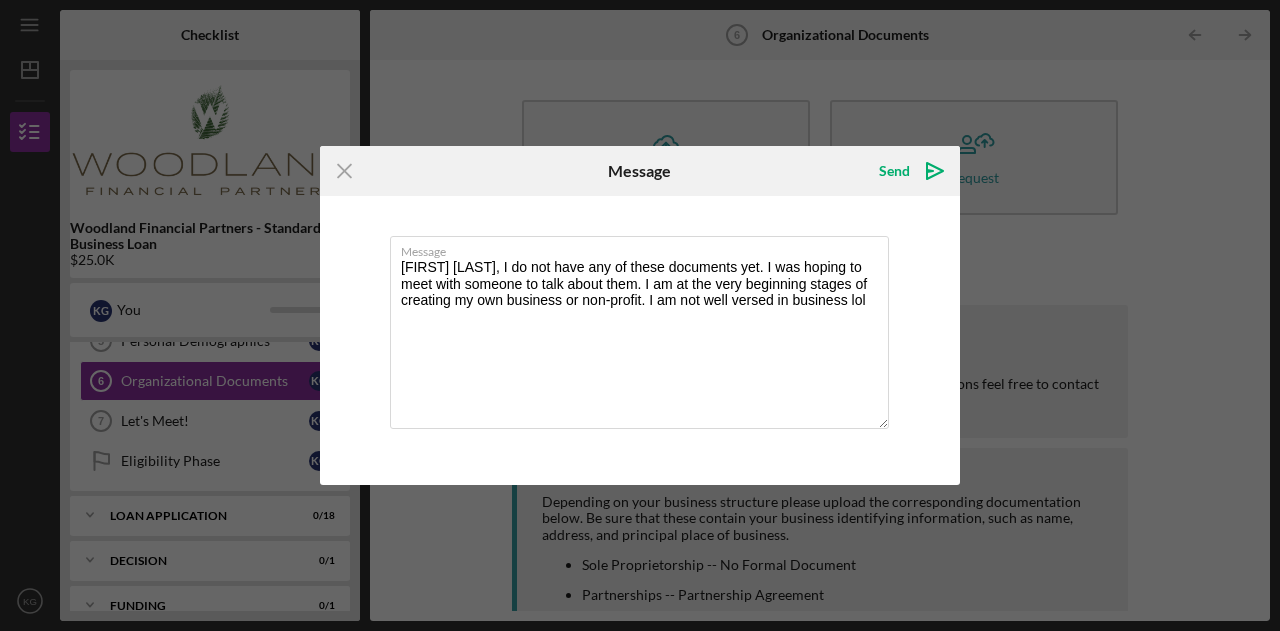 drag, startPoint x: 825, startPoint y: 270, endPoint x: 786, endPoint y: 437, distance: 171.49344 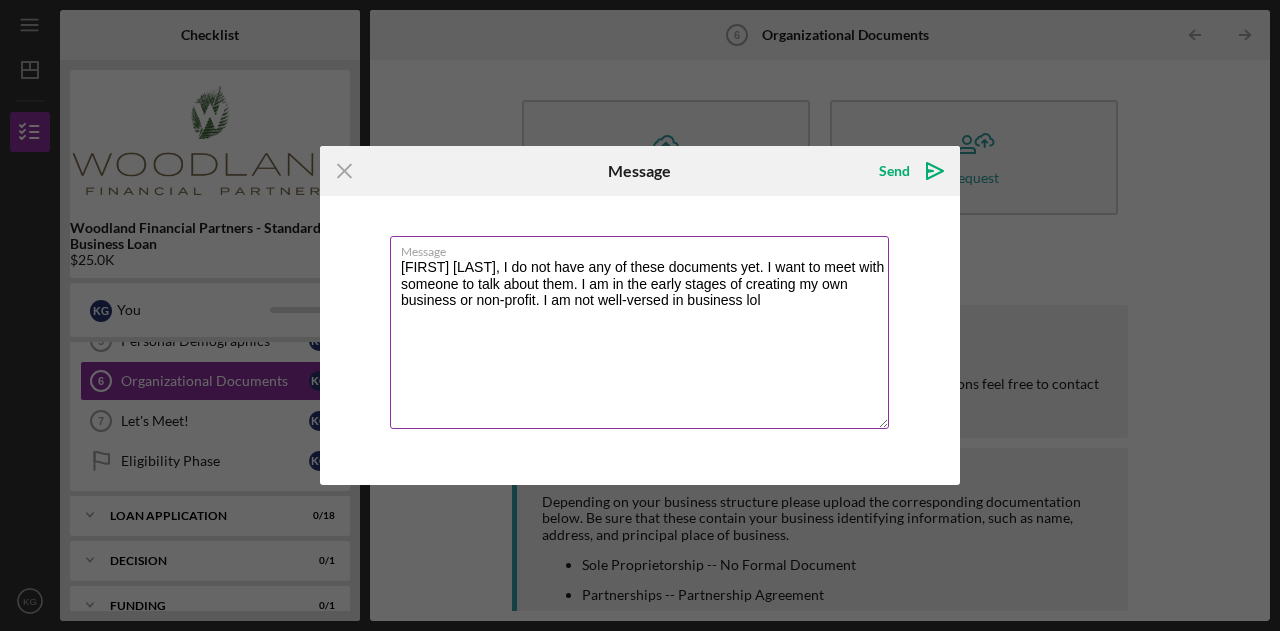 click on "[FIRST] [LAST], I do not have any of these documents yet. I want to meet with someone to talk about them. I am in the early stages of creating my own business or non-profit. I am not well-versed in business lol" at bounding box center (639, 332) 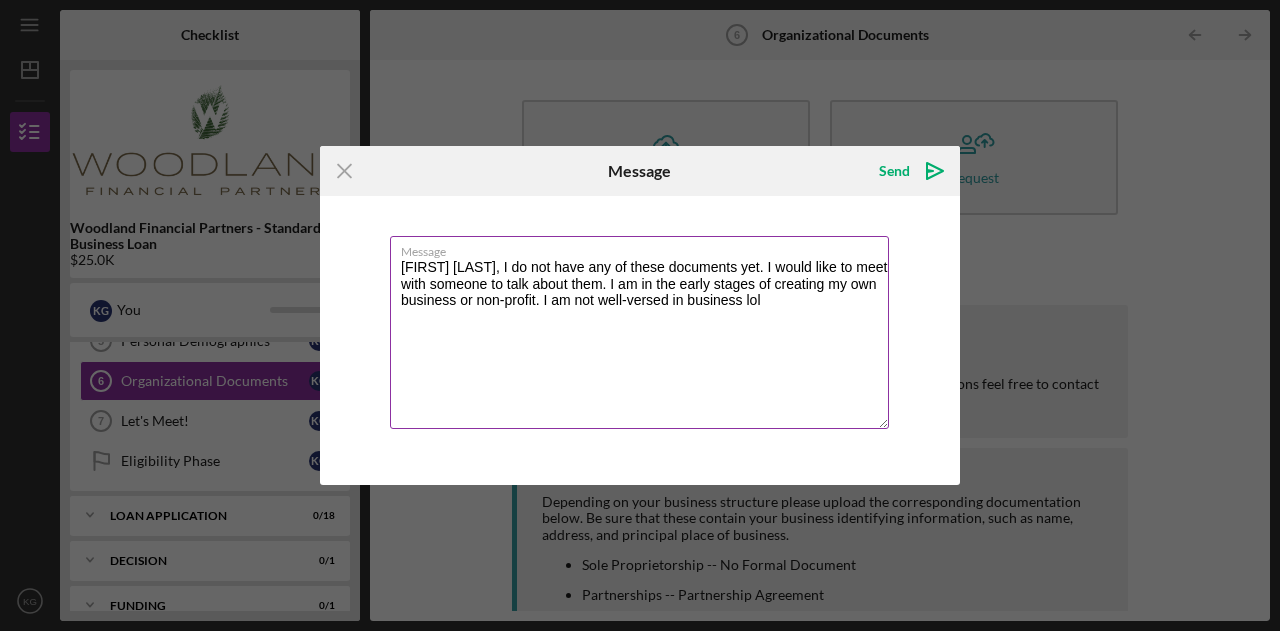 click on "[FIRST] [LAST], I do not have any of these documents yet. I would like to meet with someone to talk about them. I am in the early stages of creating my own business or non-profit. I am not well-versed in business lol" at bounding box center [639, 332] 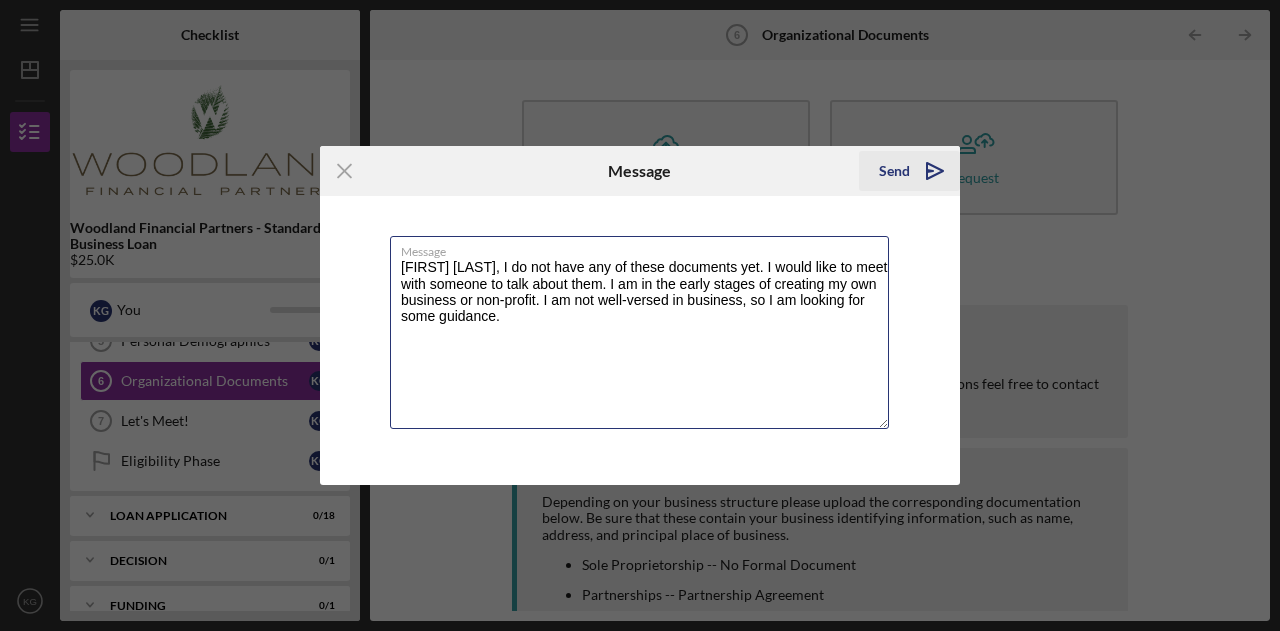 type on "[FIRST] [LAST], I do not have any of these documents yet. I would like to meet with someone to talk about them. I am in the early stages of creating my own business or non-profit. I am not well-versed in business, so I am looking for some guidance." 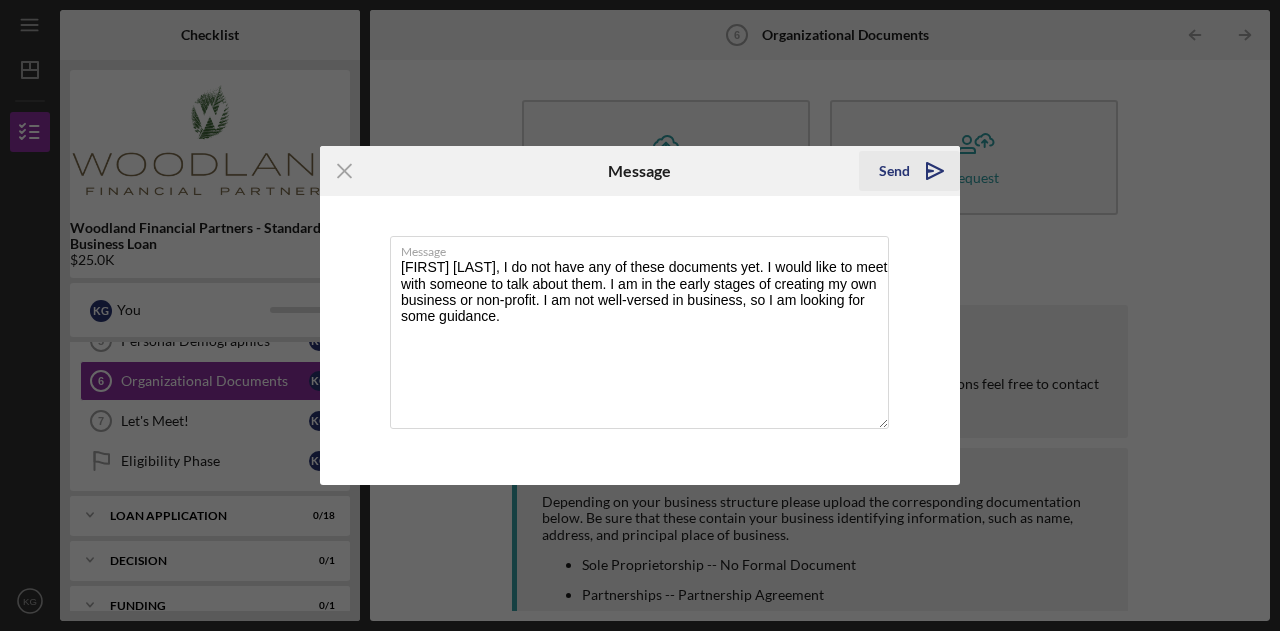 click 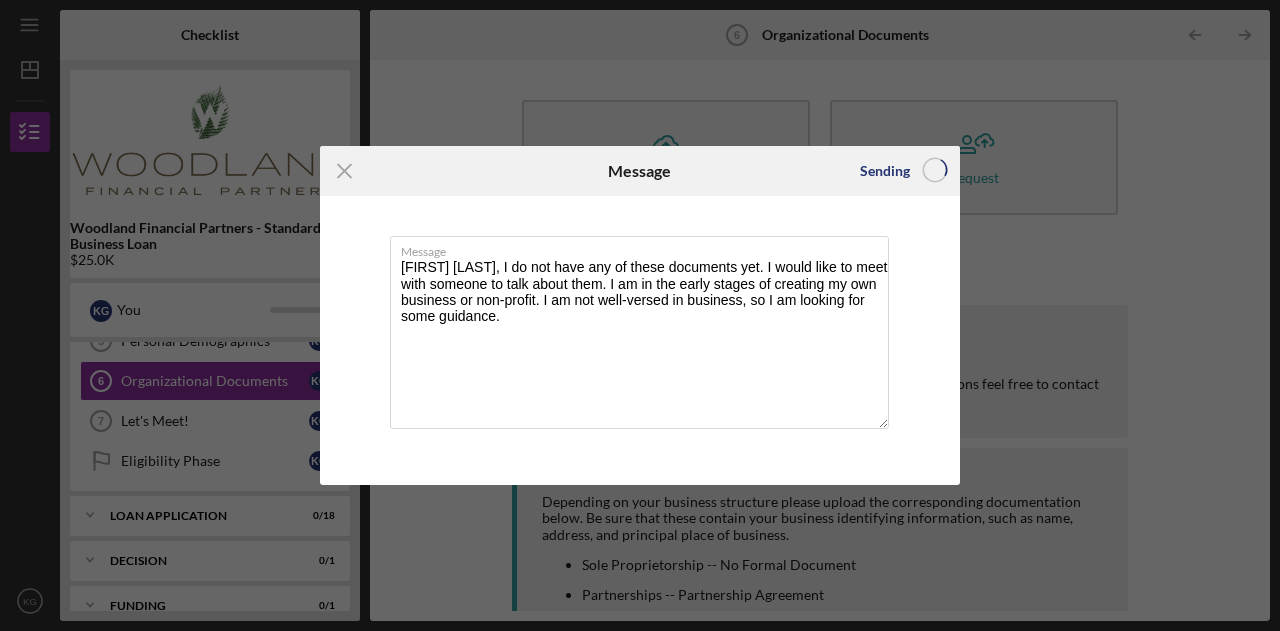 type 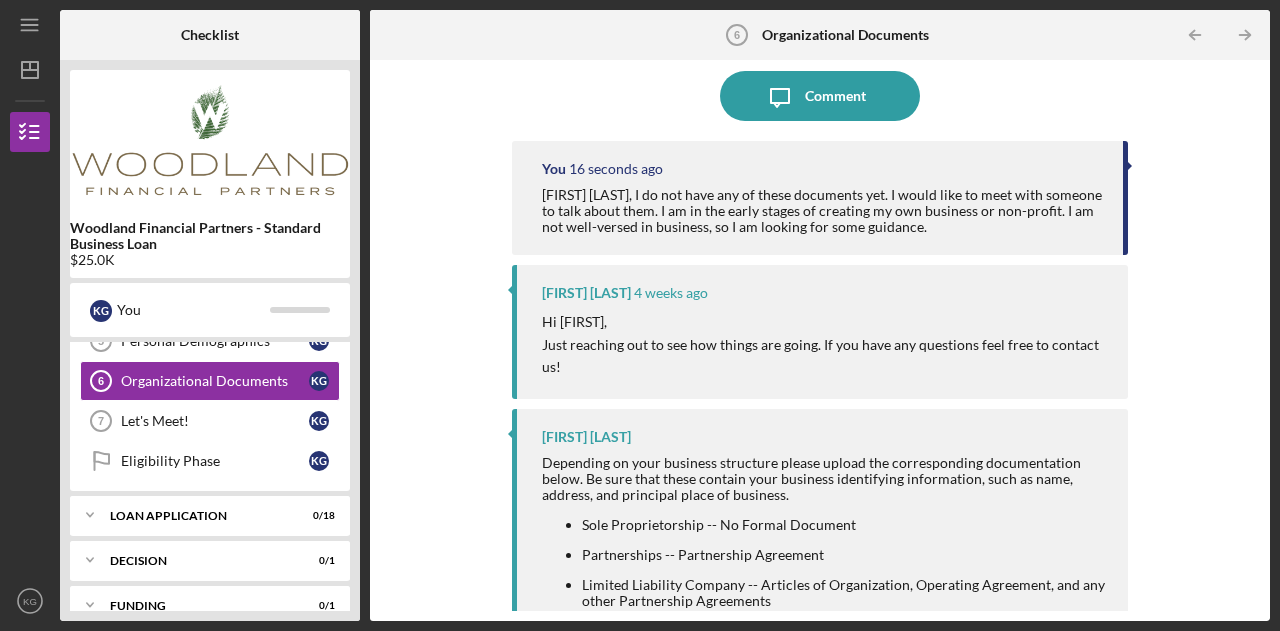 scroll, scrollTop: 157, scrollLeft: 0, axis: vertical 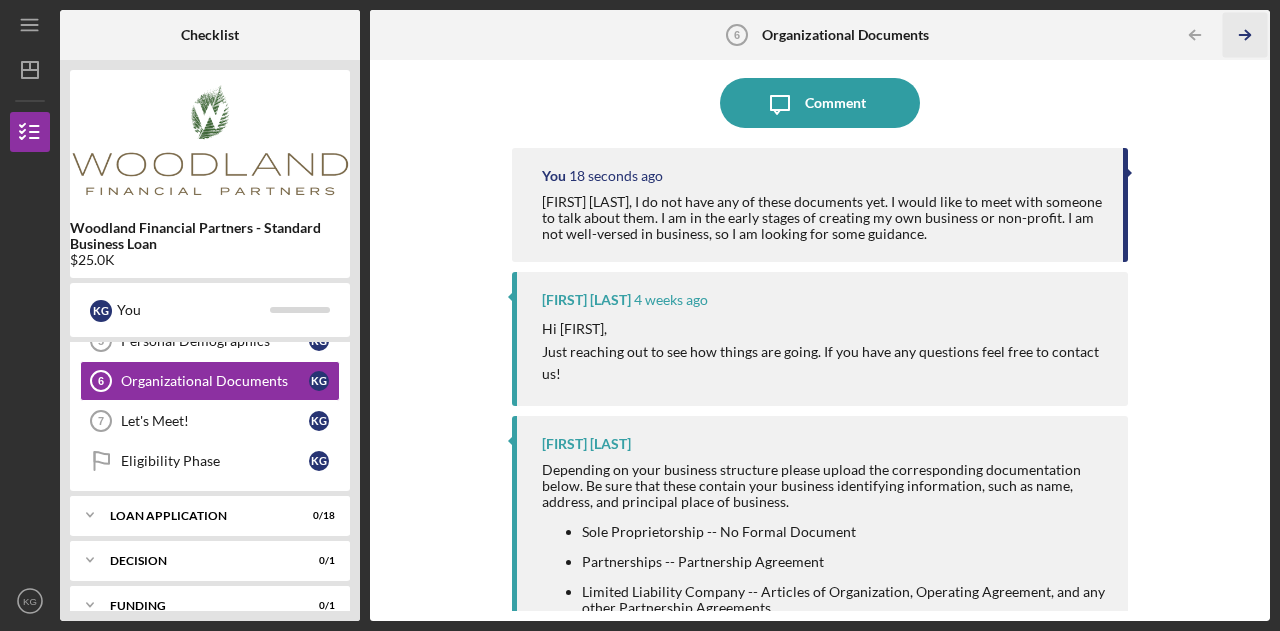 click on "Icon/Table Pagination Arrow" 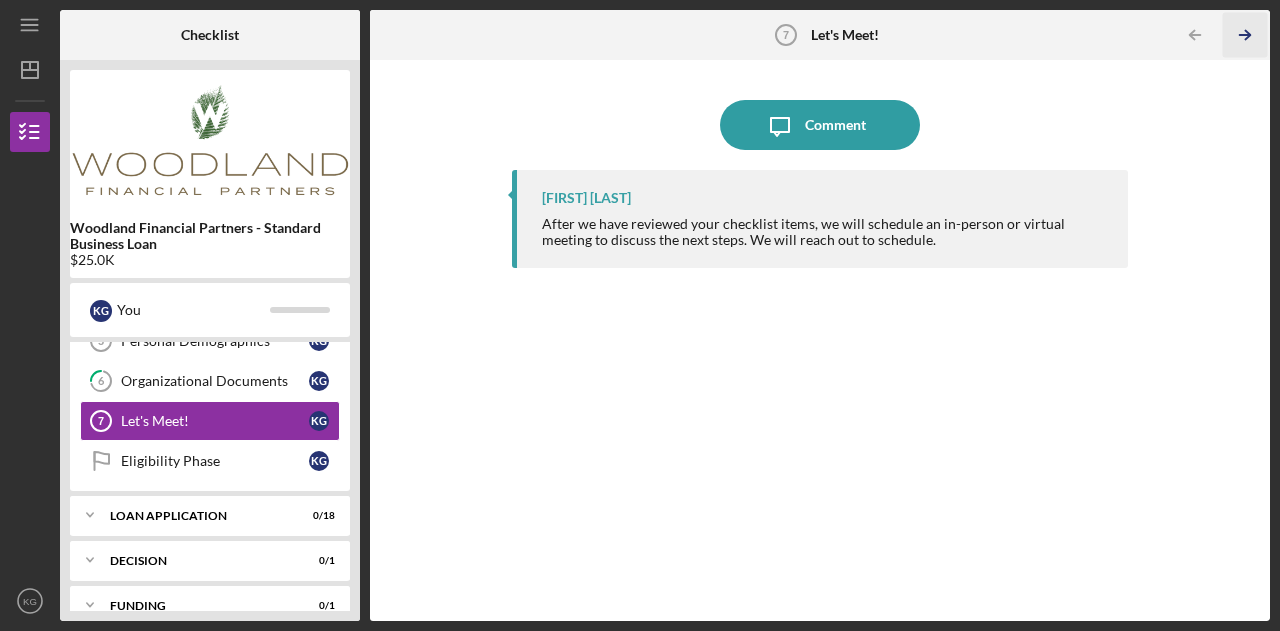 click on "Icon/Table Pagination Arrow" 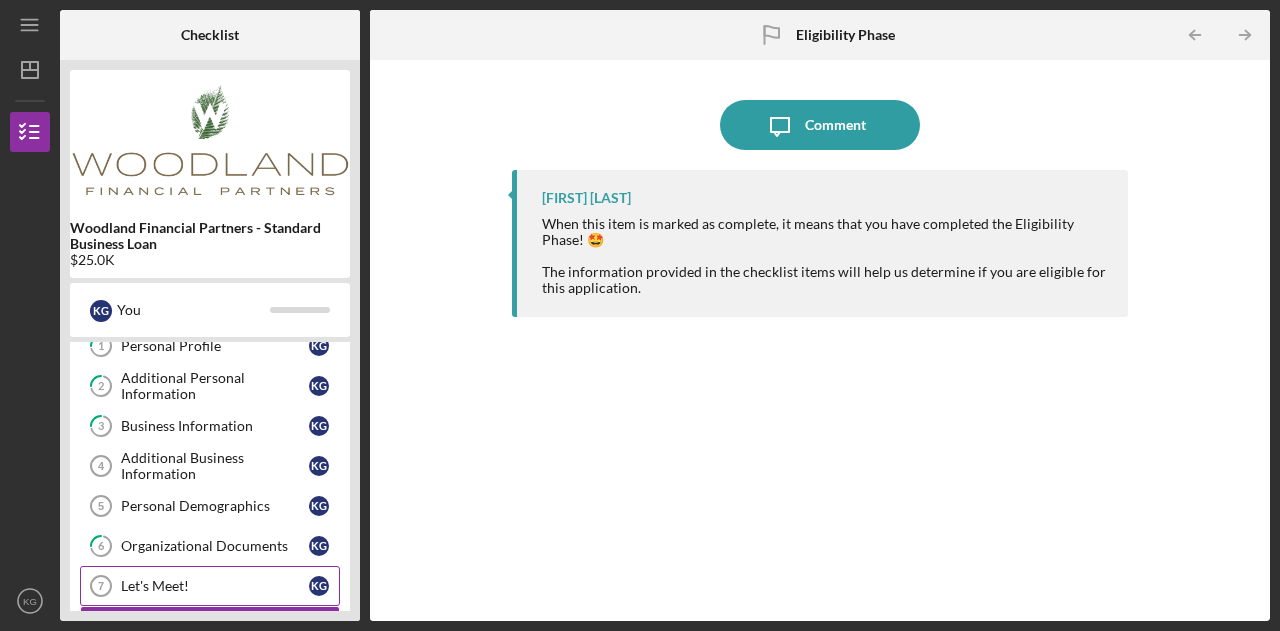 scroll, scrollTop: 55, scrollLeft: 0, axis: vertical 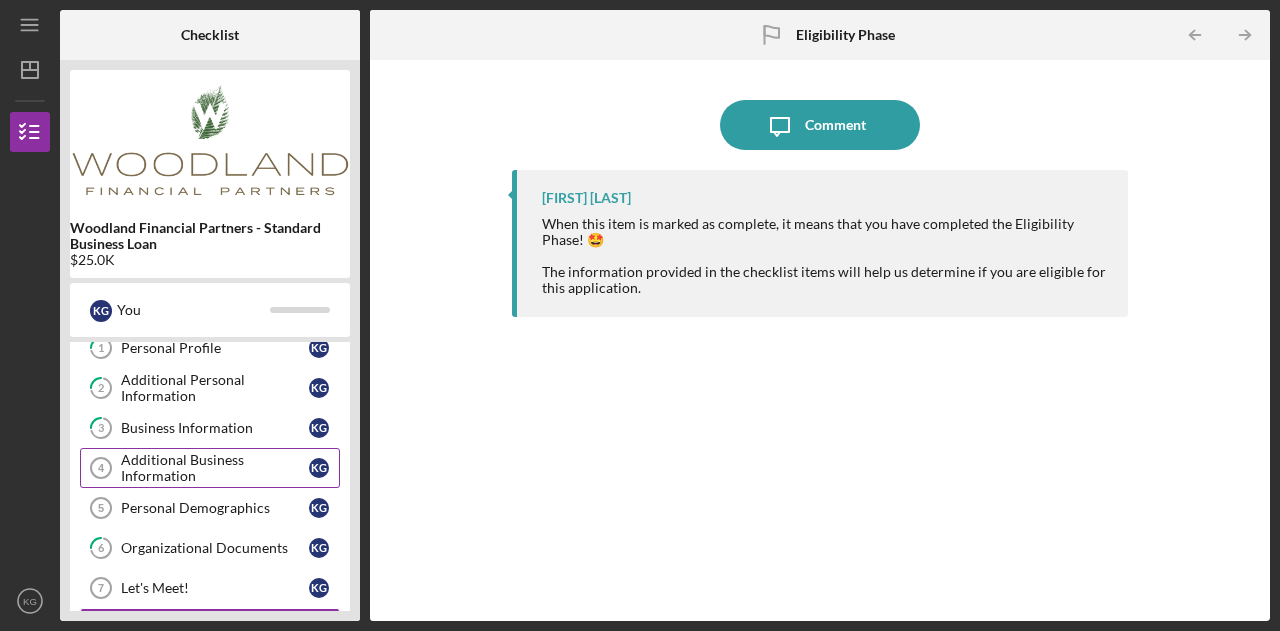 click on "Additional Business Information" at bounding box center [215, 468] 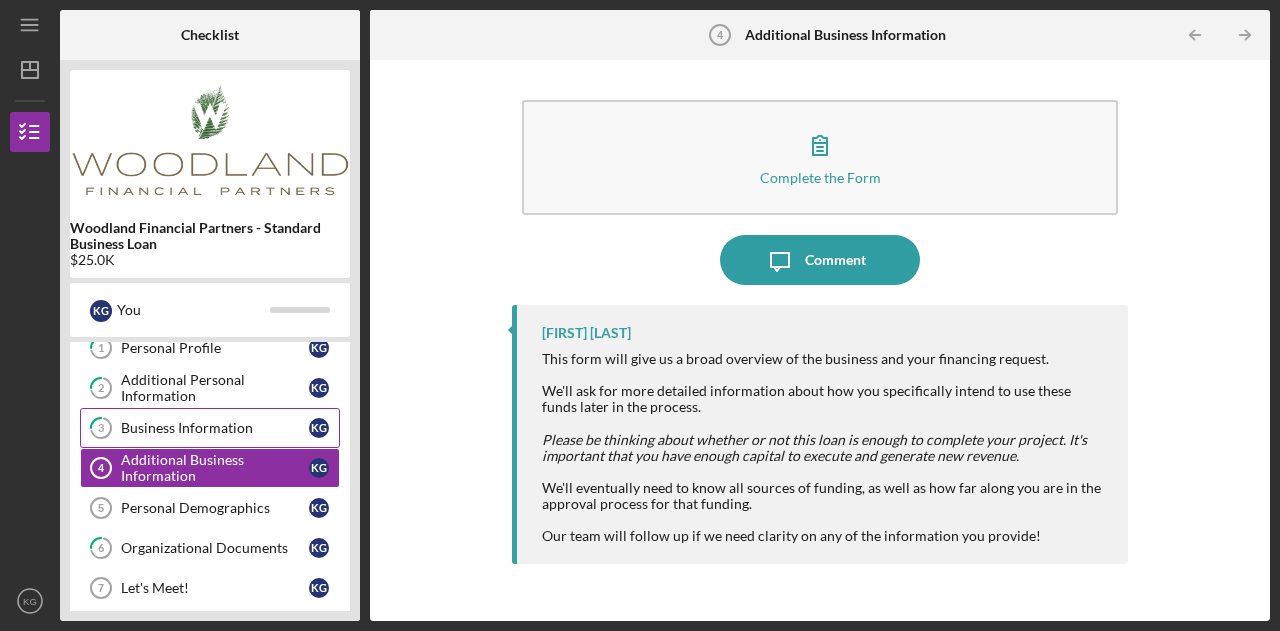 click on "Business Information" at bounding box center (215, 428) 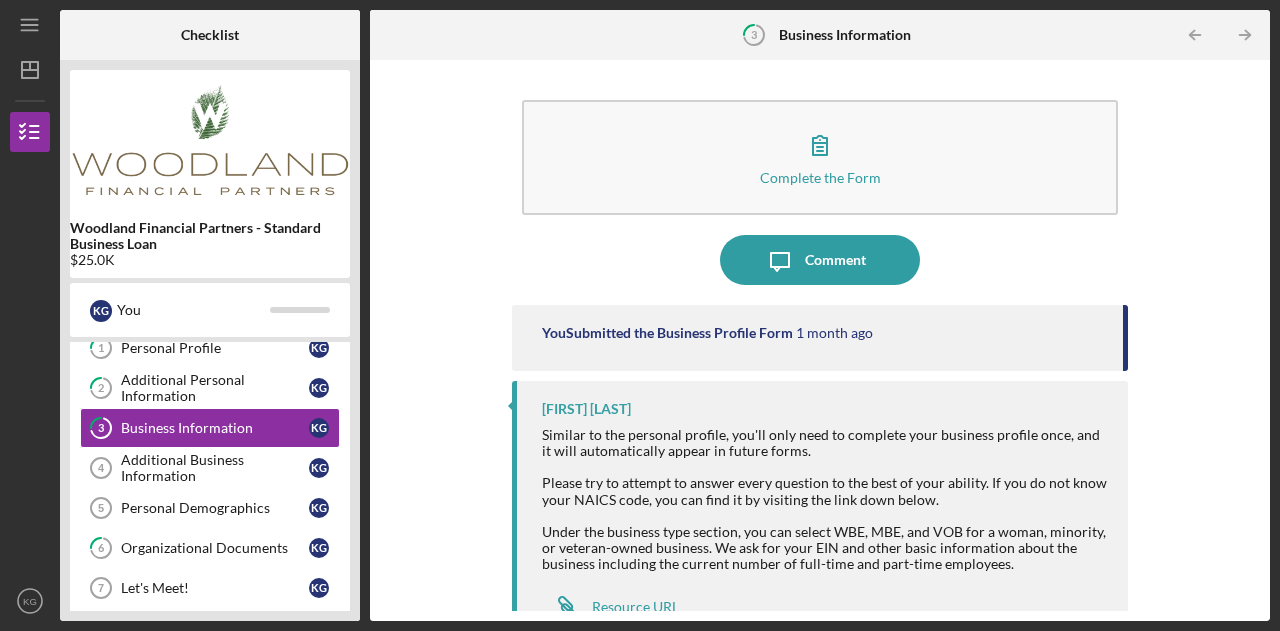 scroll, scrollTop: 36, scrollLeft: 0, axis: vertical 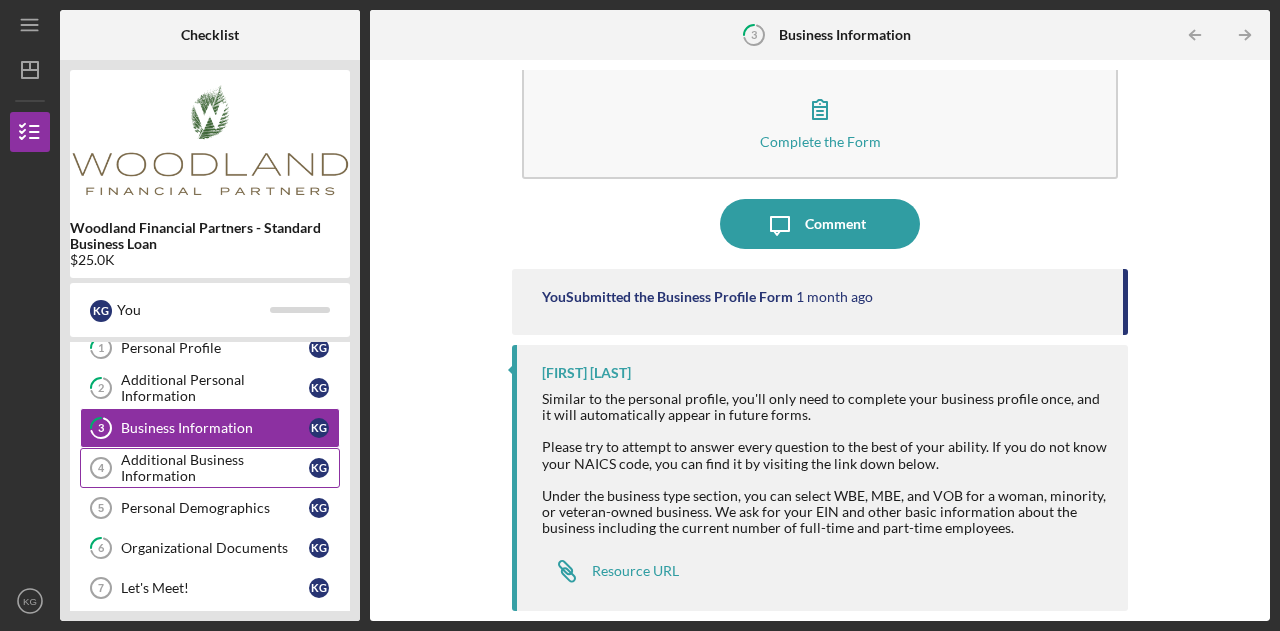 click on "Additional Business Information" at bounding box center [215, 468] 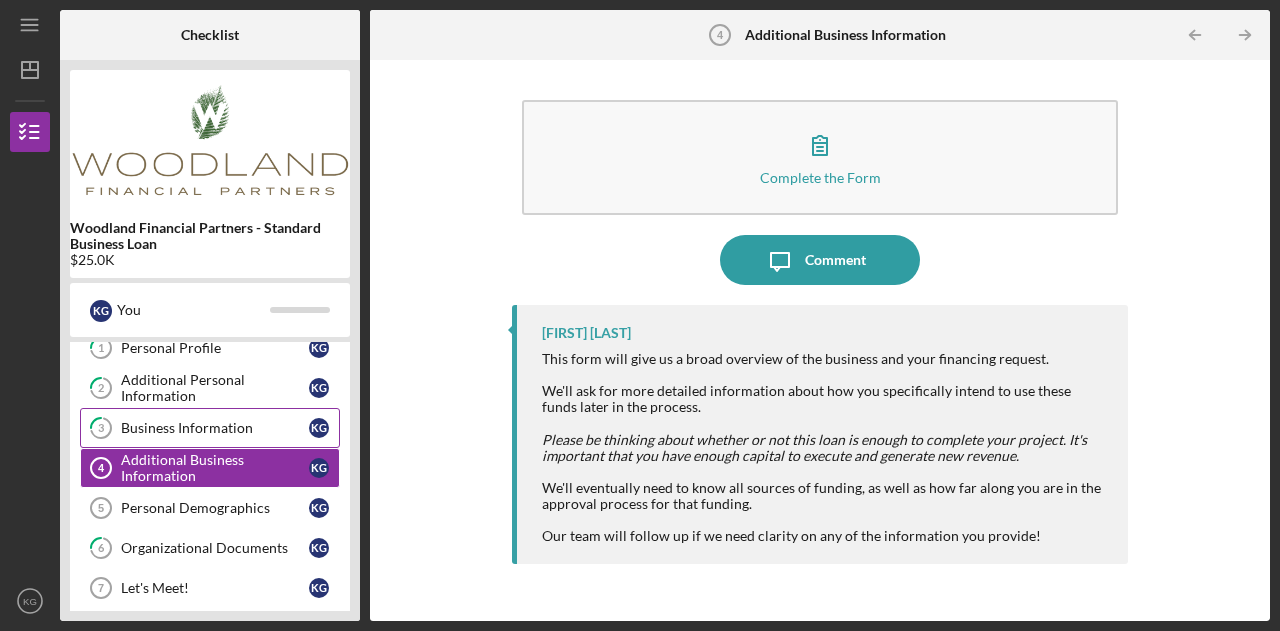 click on "3 Business Information K G" at bounding box center [210, 428] 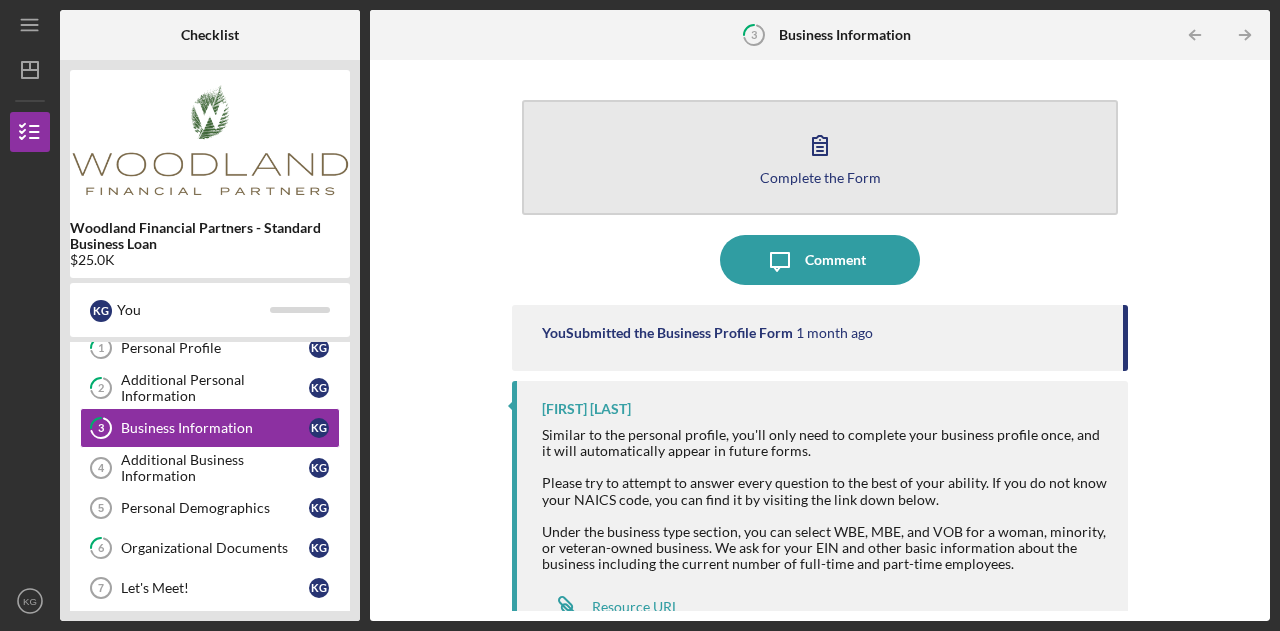 click on "Complete the Form" at bounding box center [820, 177] 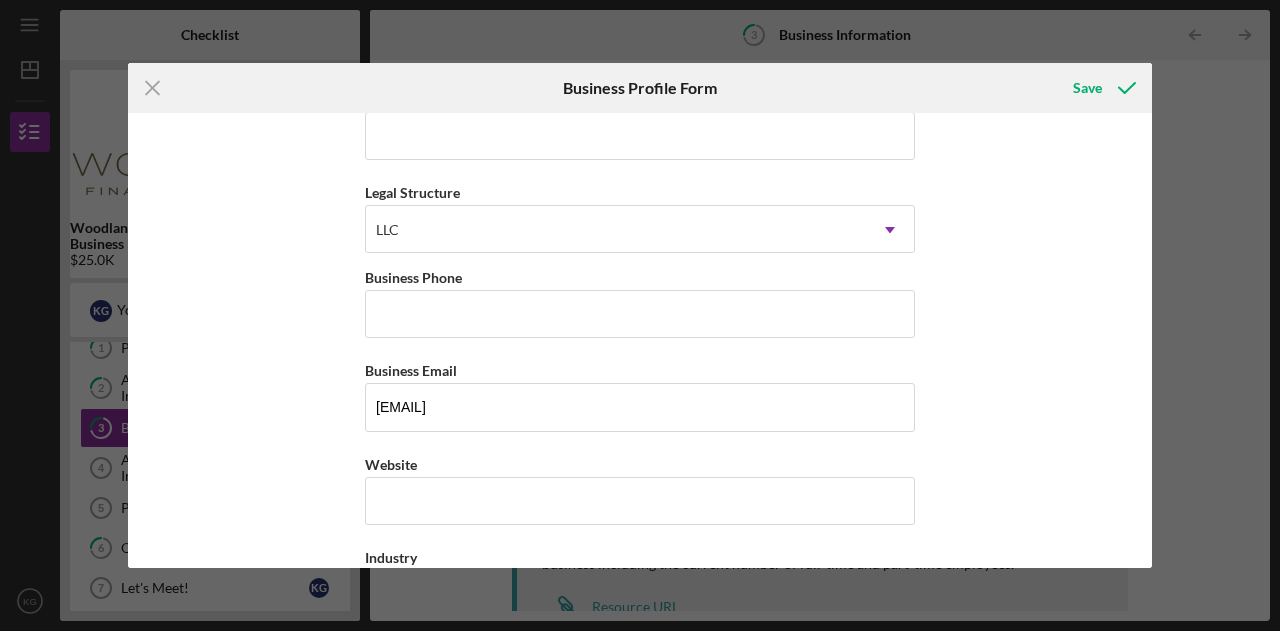 scroll, scrollTop: 221, scrollLeft: 0, axis: vertical 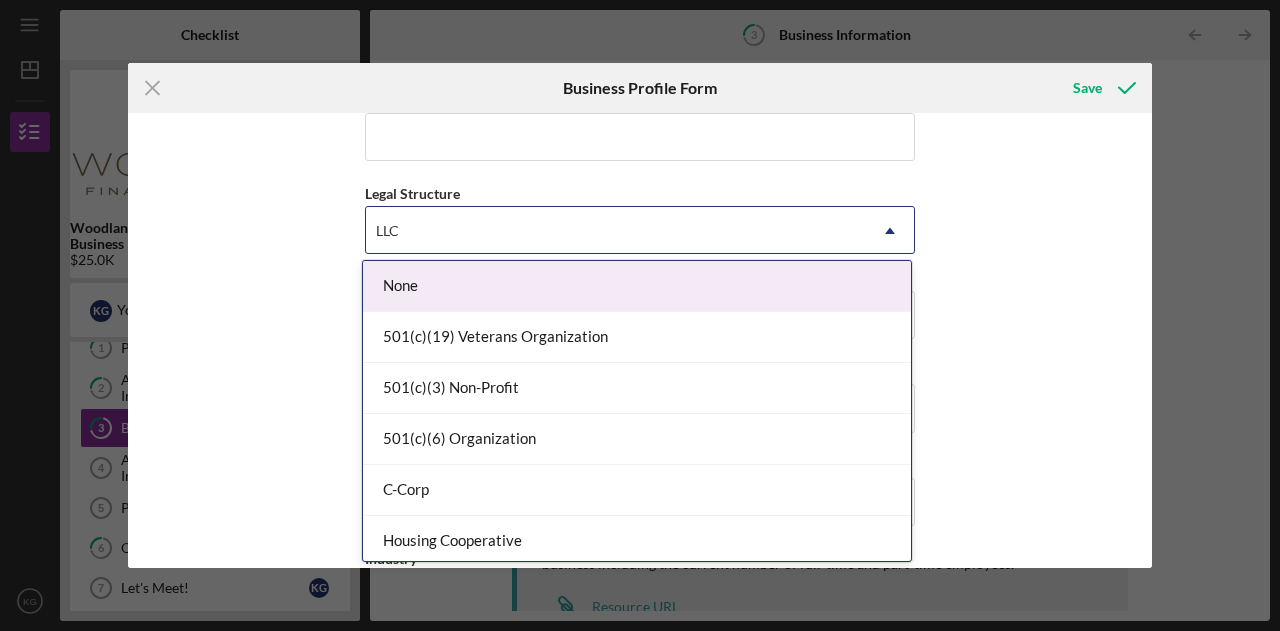 click 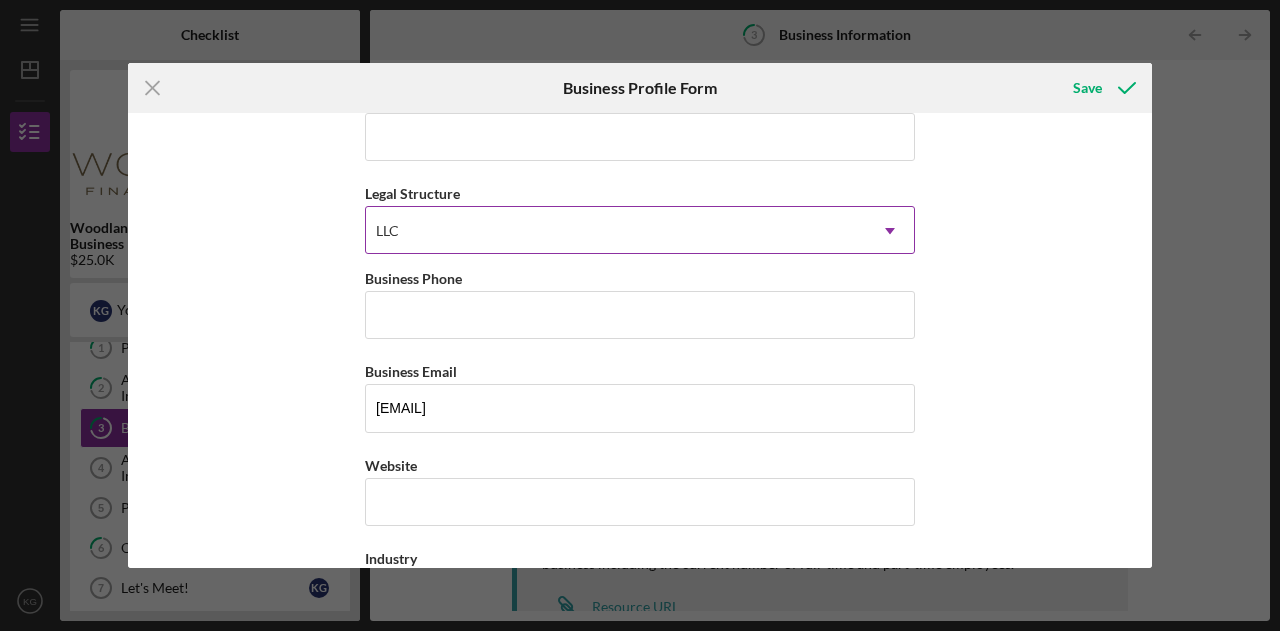click 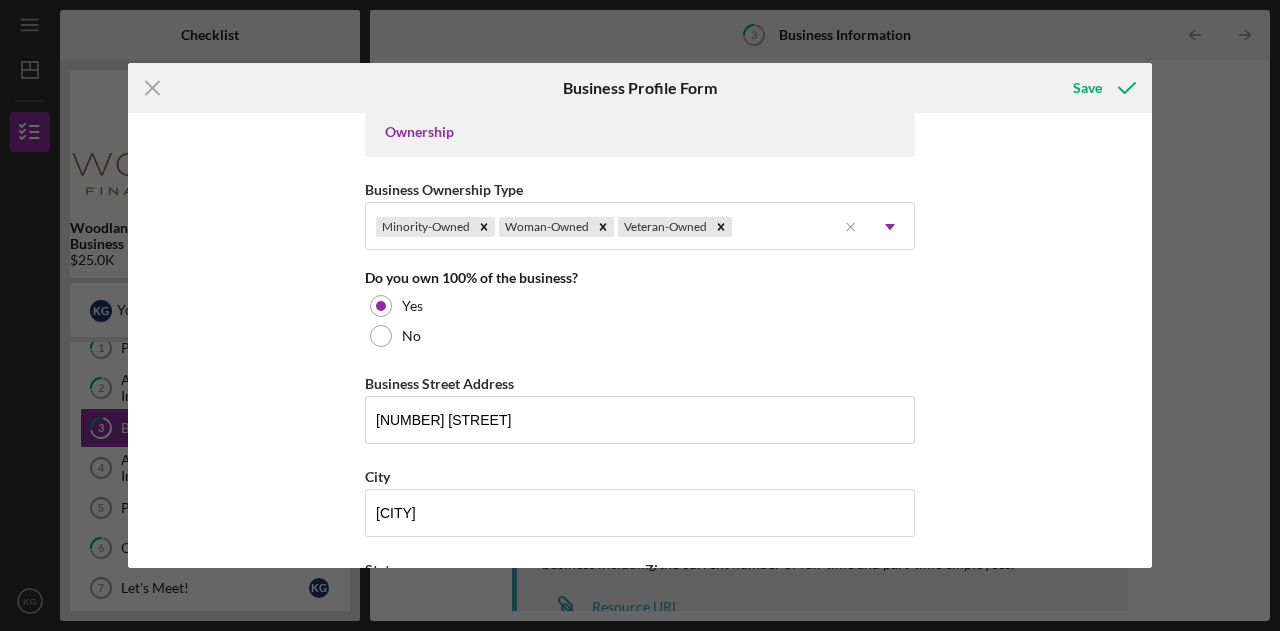 scroll, scrollTop: 936, scrollLeft: 0, axis: vertical 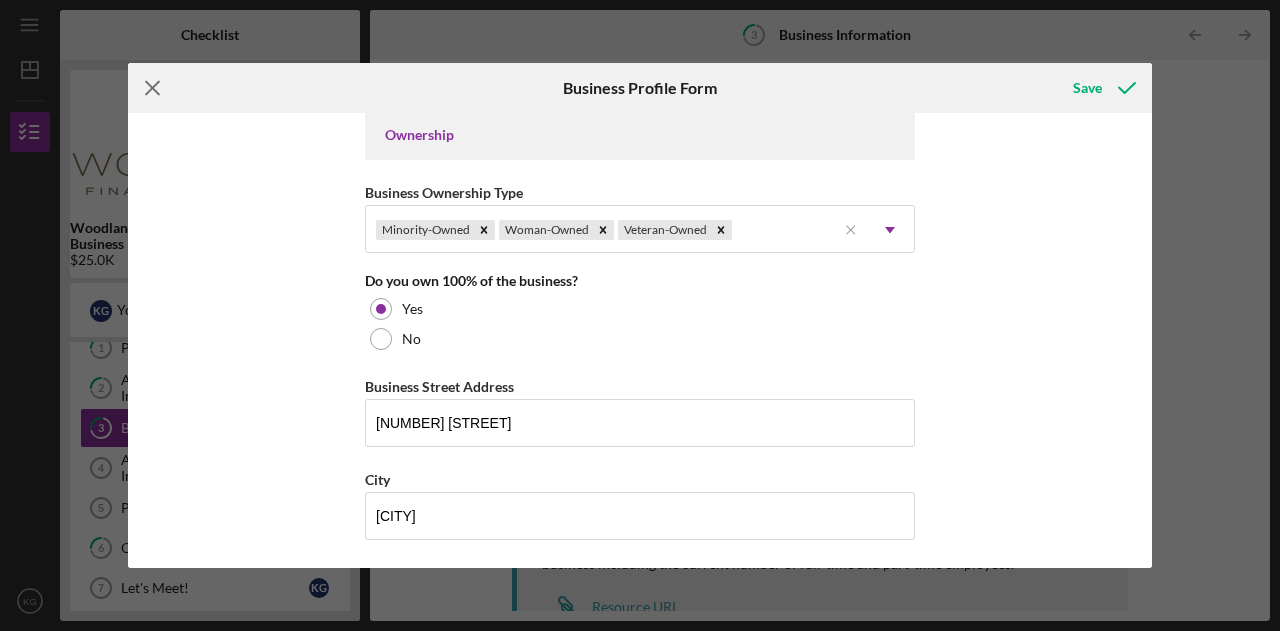 click on "Icon/Menu Close" 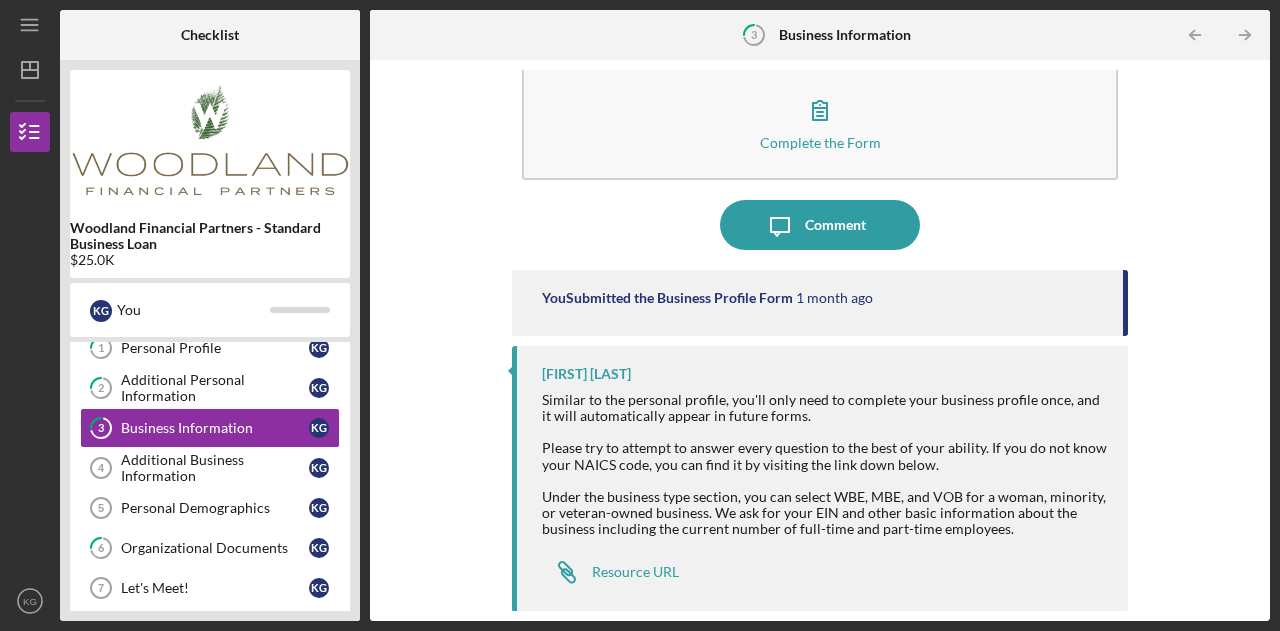 scroll, scrollTop: 0, scrollLeft: 0, axis: both 